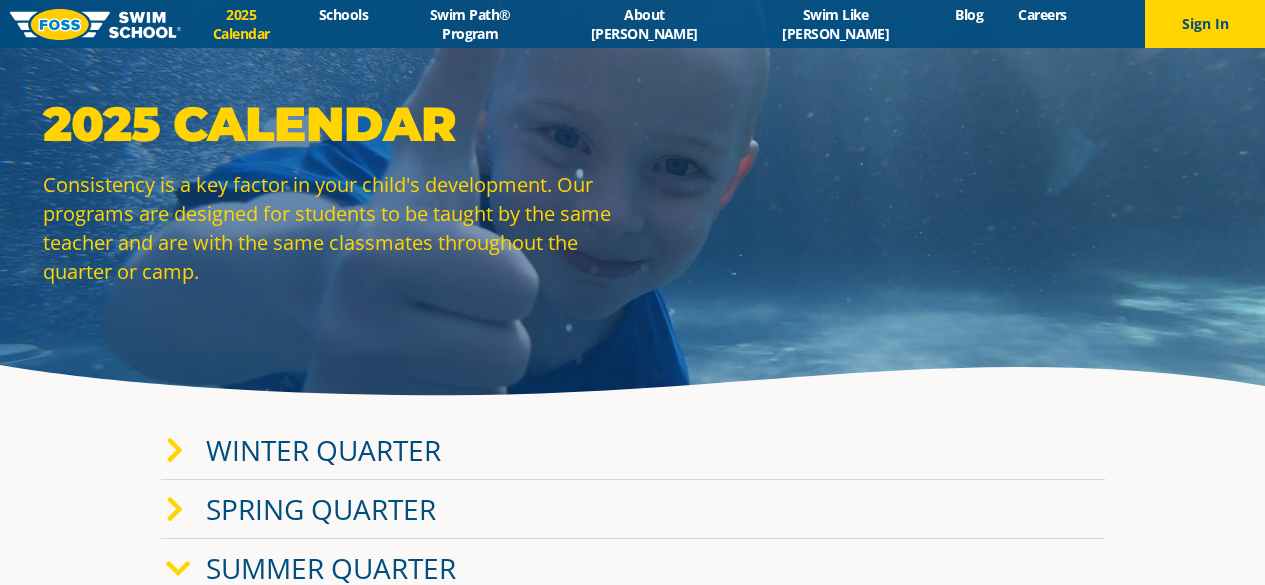 scroll, scrollTop: 0, scrollLeft: 0, axis: both 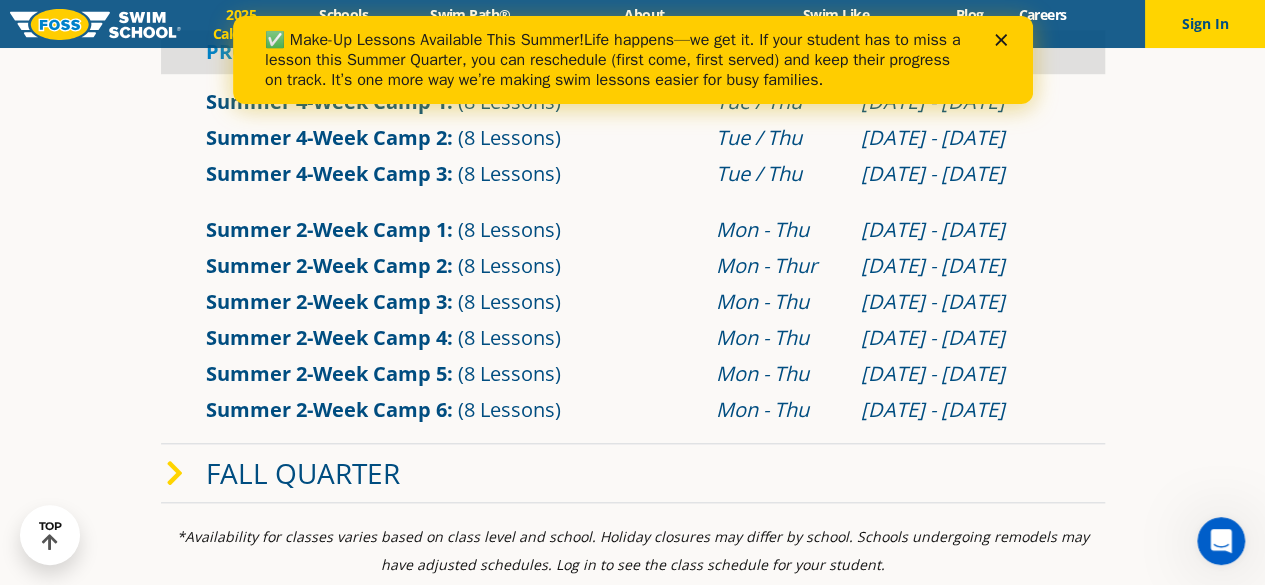 click on "Summer 2-Week Camp 5" at bounding box center (326, 373) 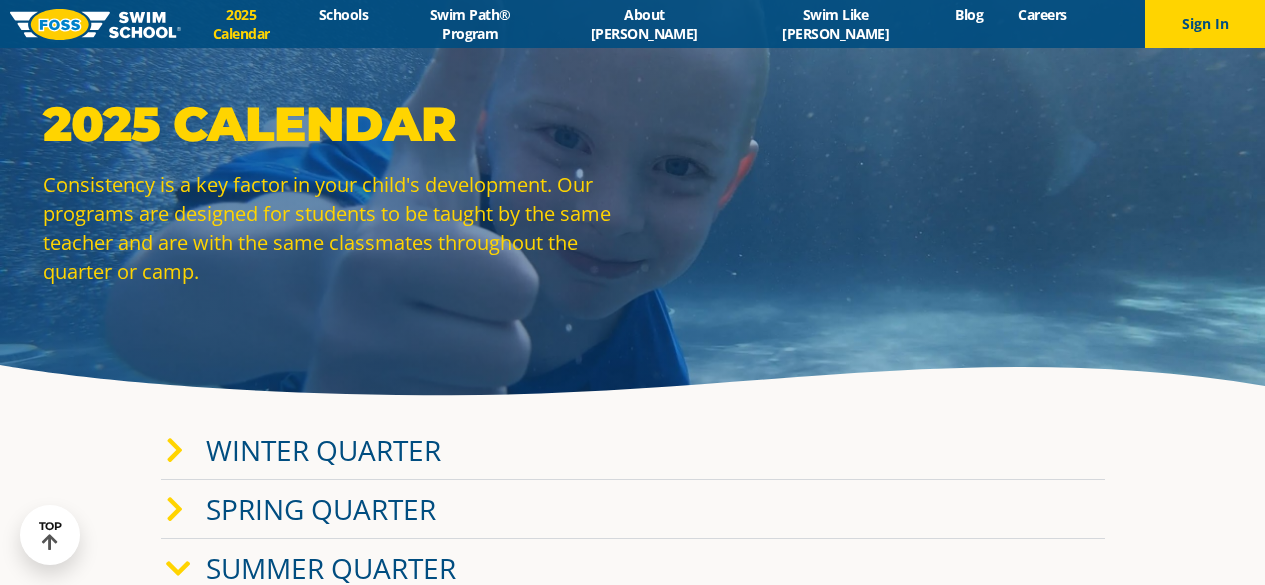 scroll, scrollTop: 800, scrollLeft: 0, axis: vertical 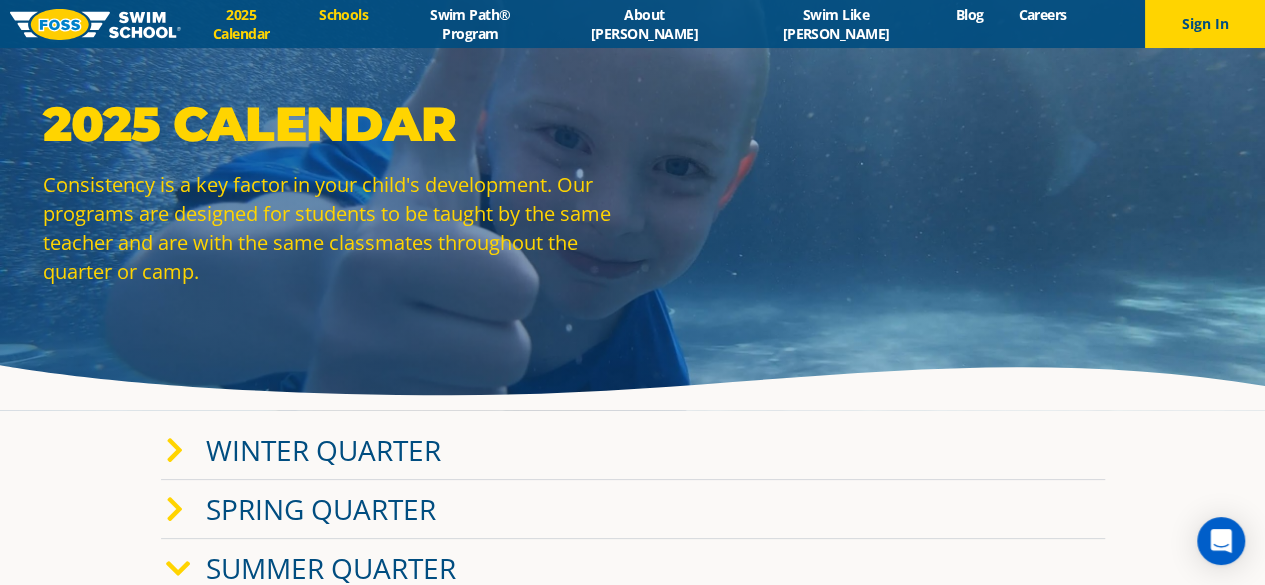 click on "Schools" at bounding box center [344, 14] 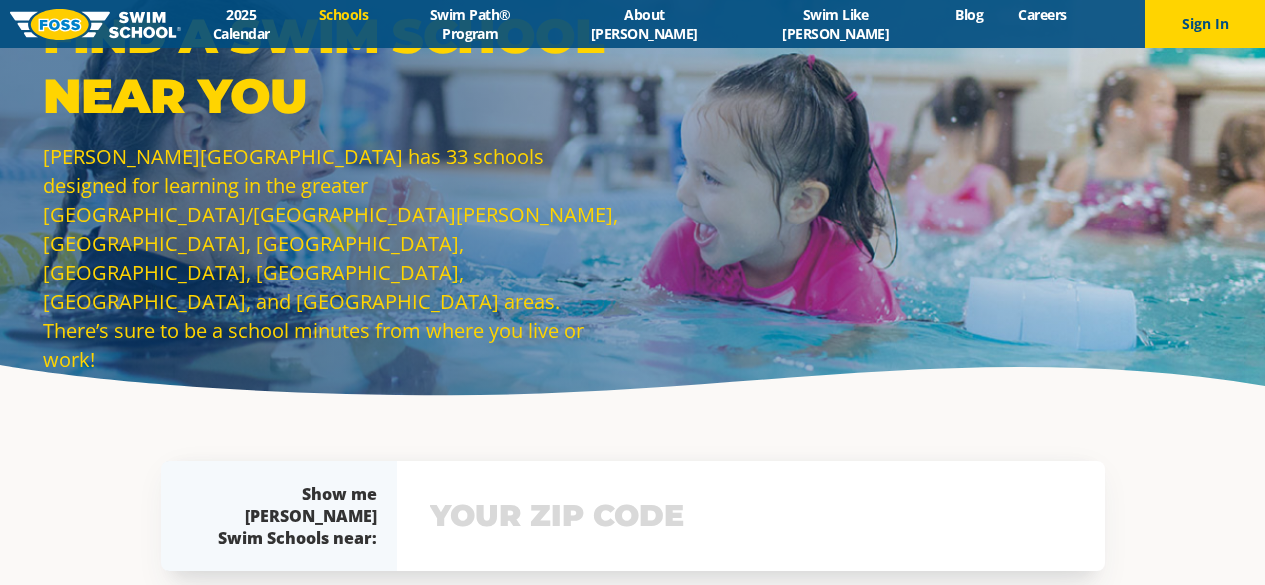 scroll, scrollTop: 400, scrollLeft: 0, axis: vertical 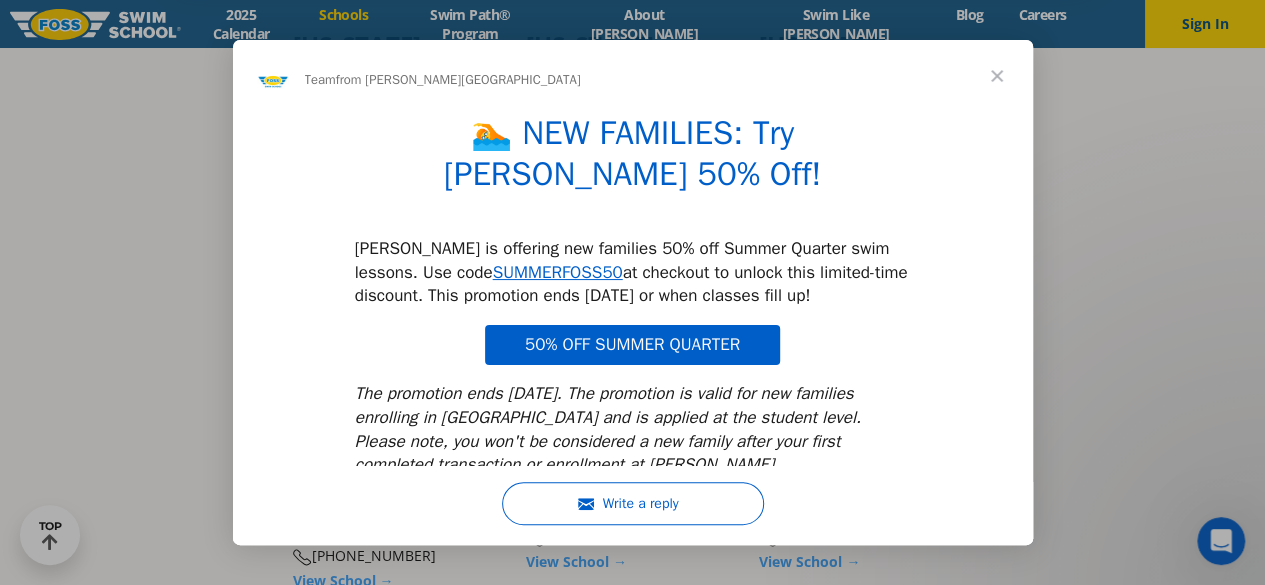 click at bounding box center [997, 76] 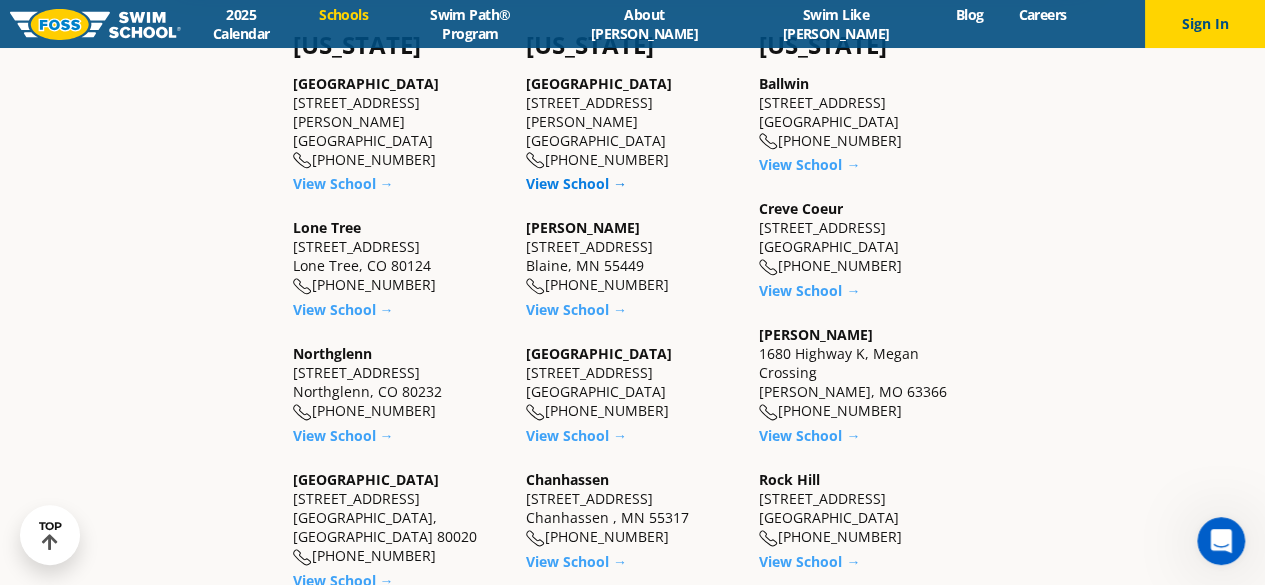 click on "View School →" at bounding box center [576, 183] 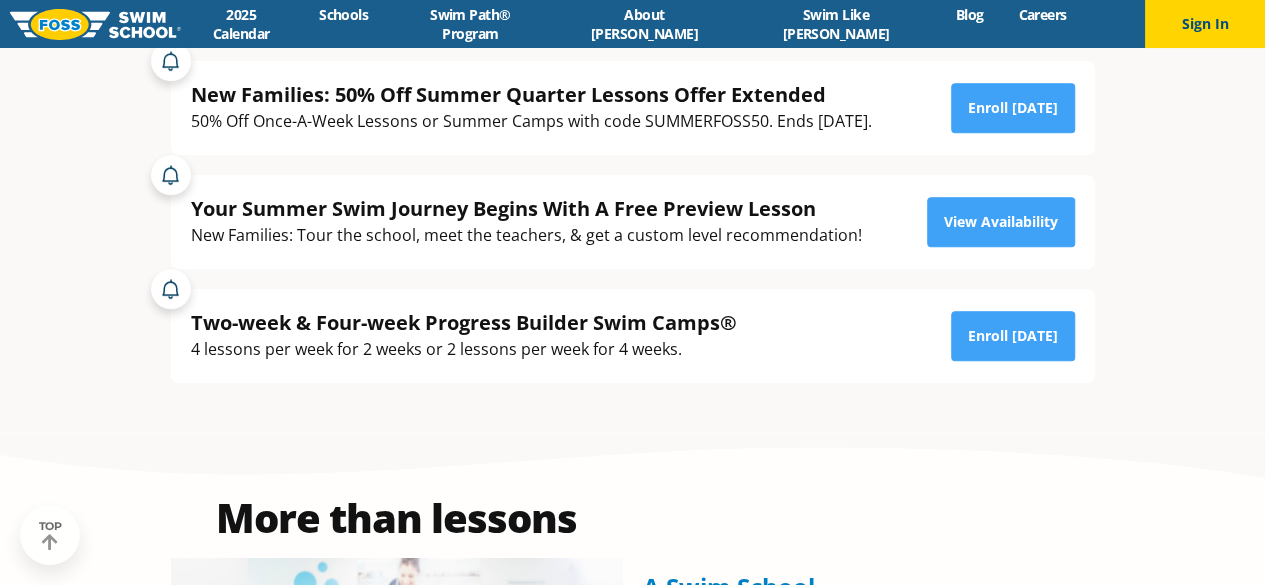 scroll, scrollTop: 0, scrollLeft: 0, axis: both 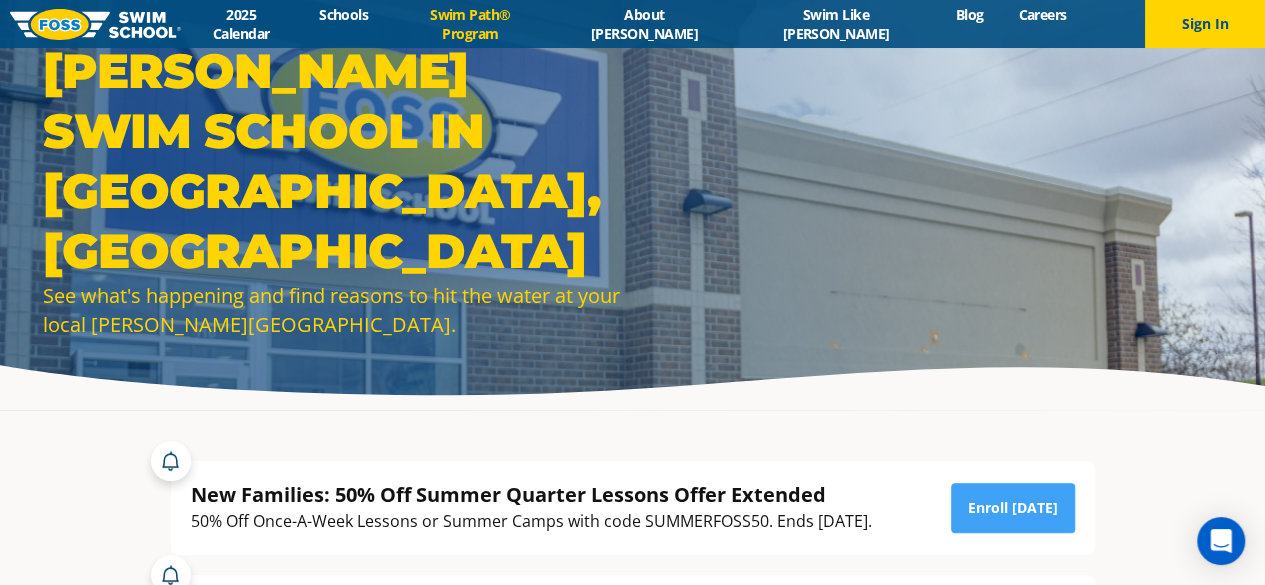 click on "Swim Path® Program" at bounding box center [470, 24] 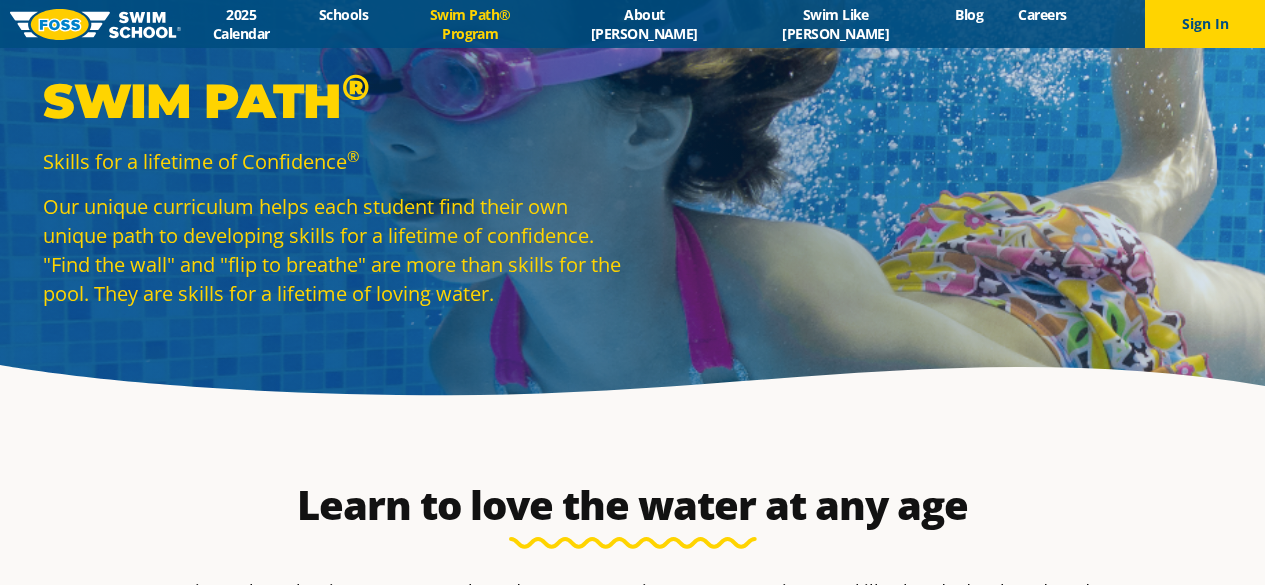 scroll, scrollTop: 0, scrollLeft: 0, axis: both 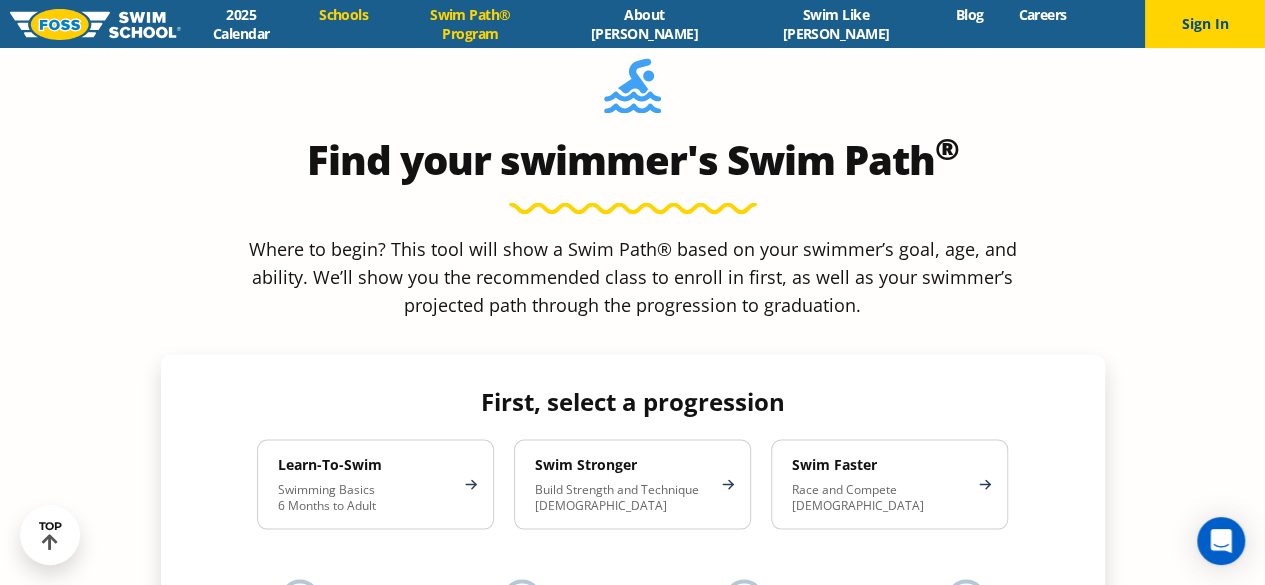 click on "Schools" at bounding box center [344, 14] 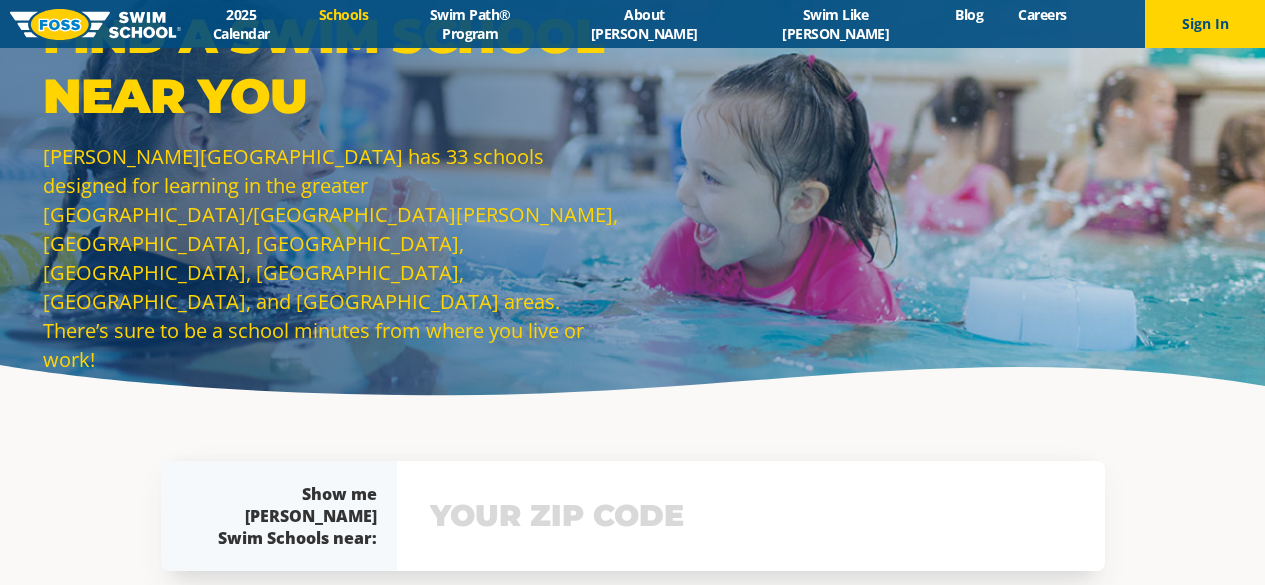 scroll, scrollTop: 0, scrollLeft: 0, axis: both 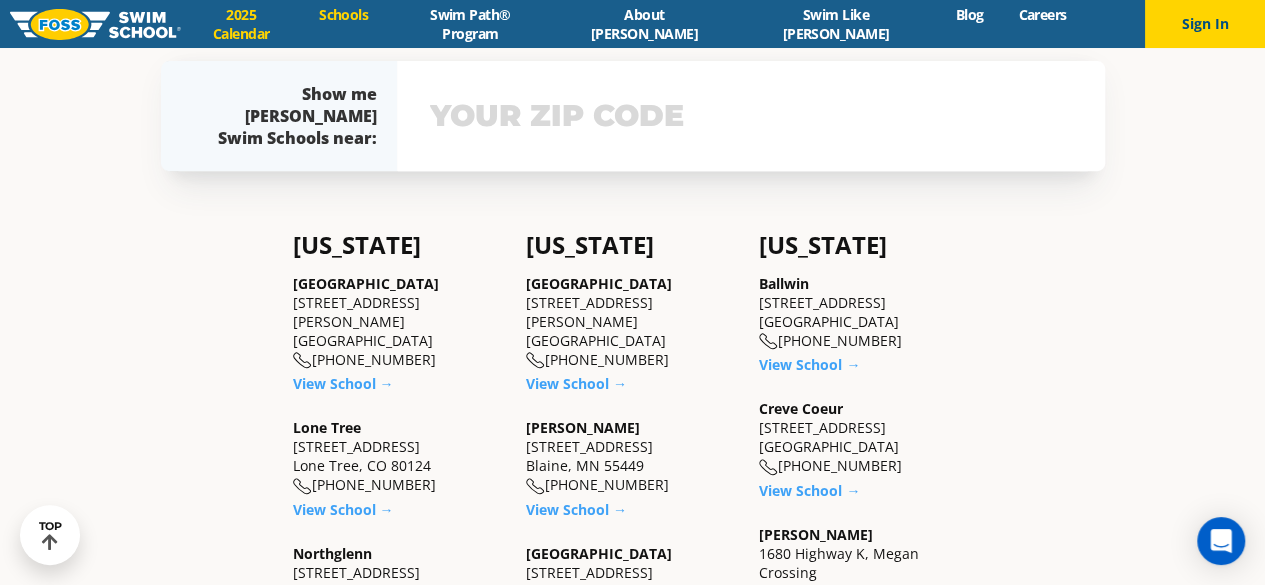 click on "2025 Calendar" at bounding box center [241, 24] 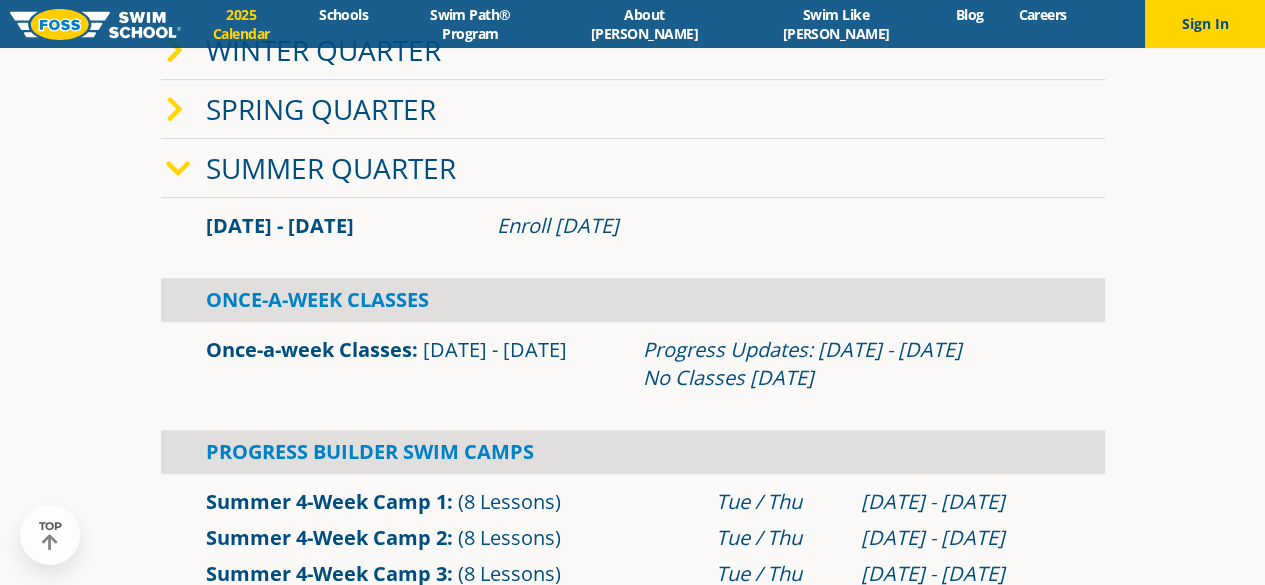 scroll, scrollTop: 0, scrollLeft: 0, axis: both 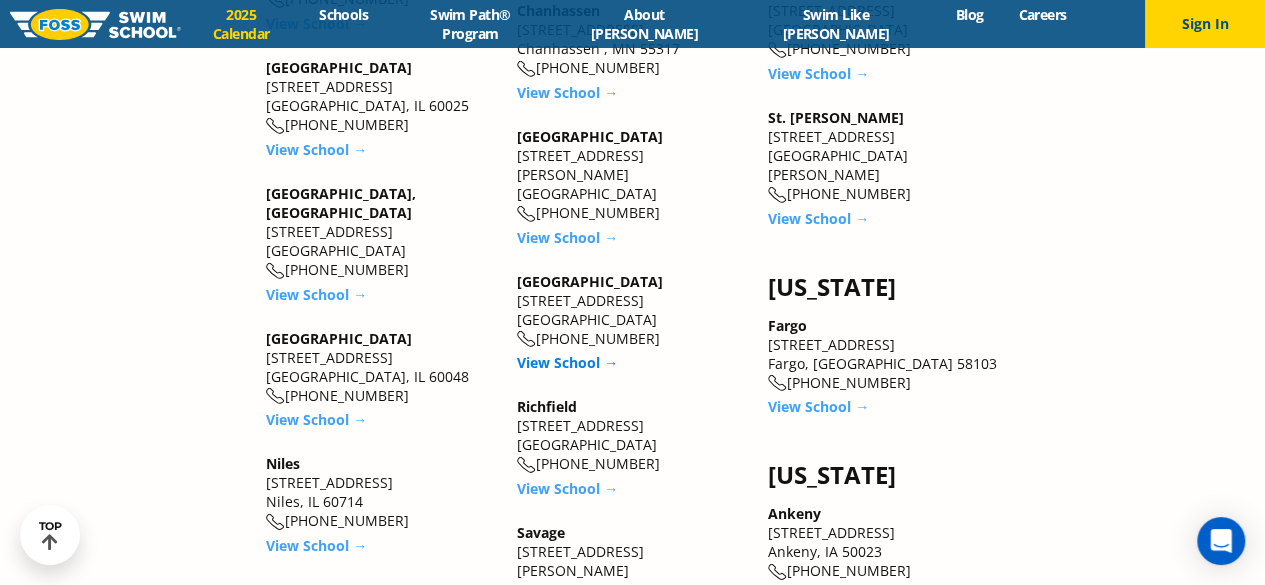 click on "View School →" at bounding box center (567, 362) 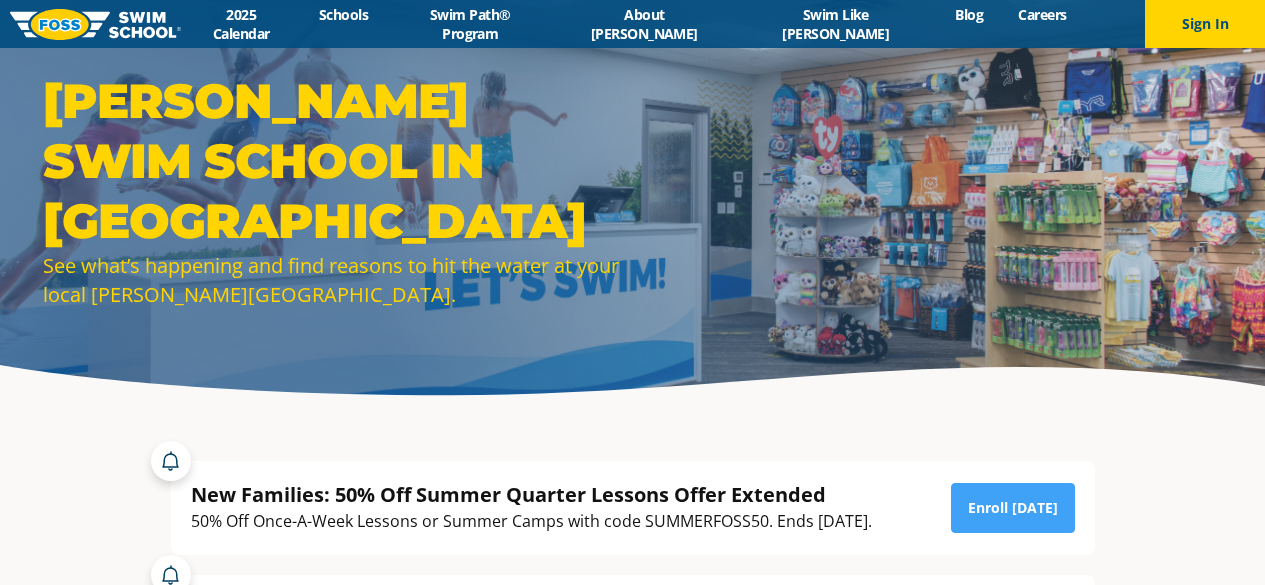 scroll, scrollTop: 0, scrollLeft: 0, axis: both 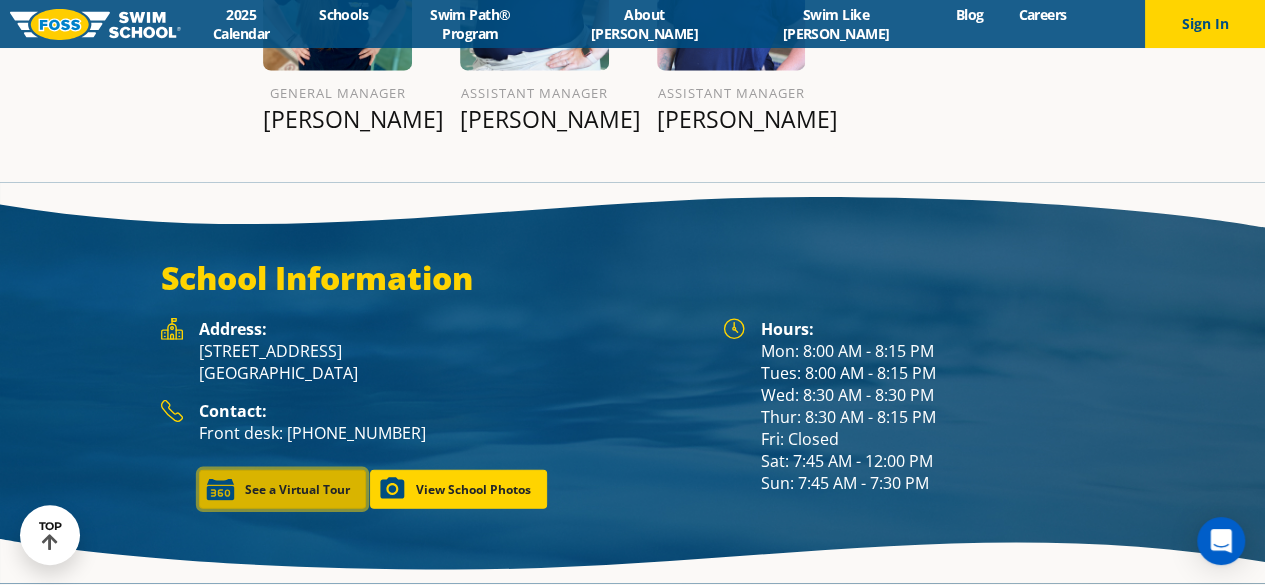 click on "See a Virtual Tour" at bounding box center (282, 489) 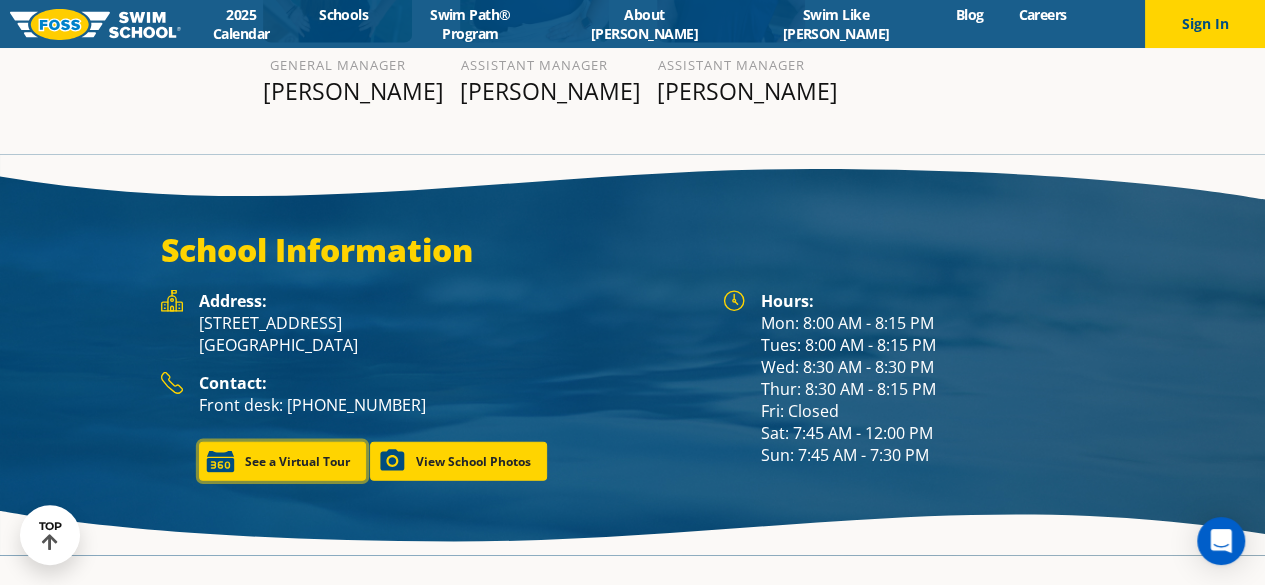 scroll, scrollTop: 2500, scrollLeft: 0, axis: vertical 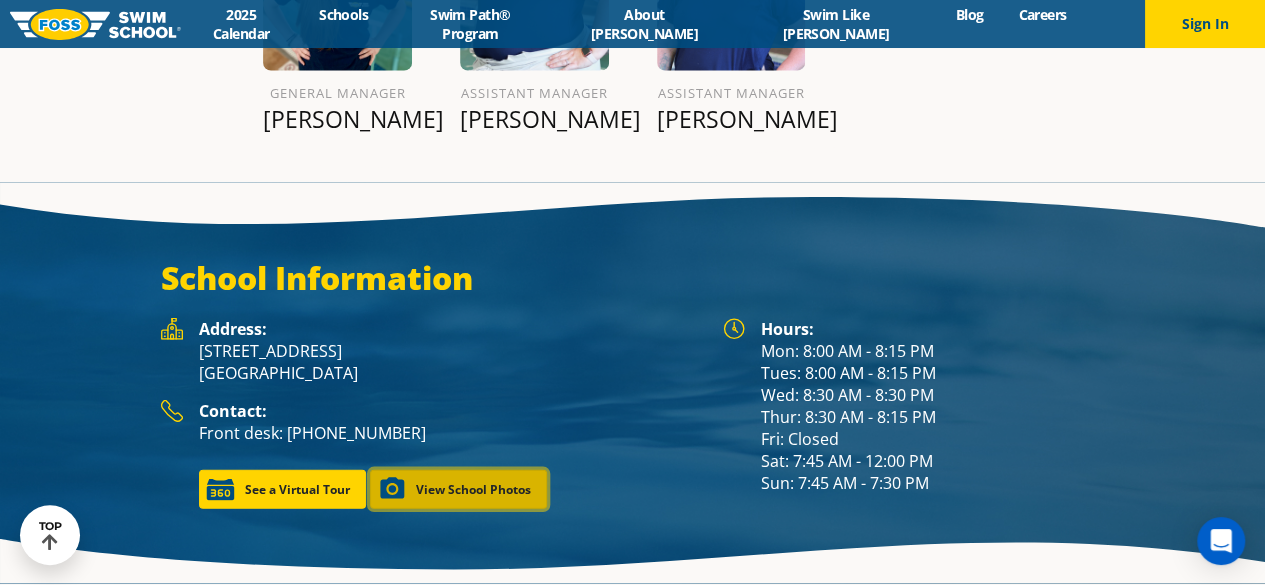 click on "View School Photos" at bounding box center [458, 489] 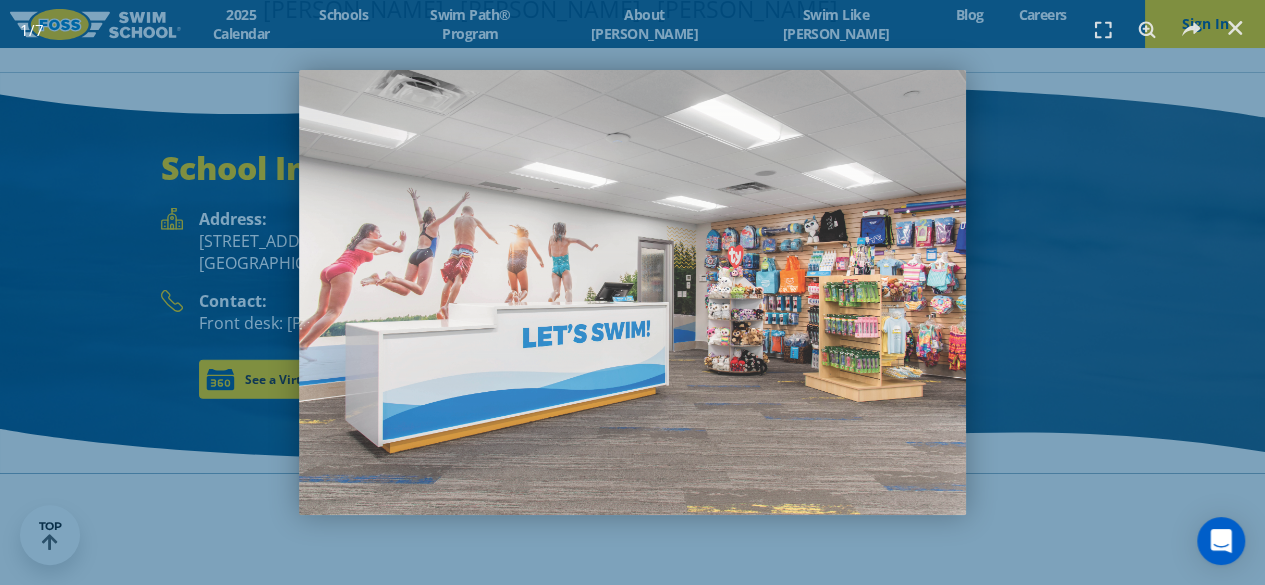 scroll, scrollTop: 2728, scrollLeft: 0, axis: vertical 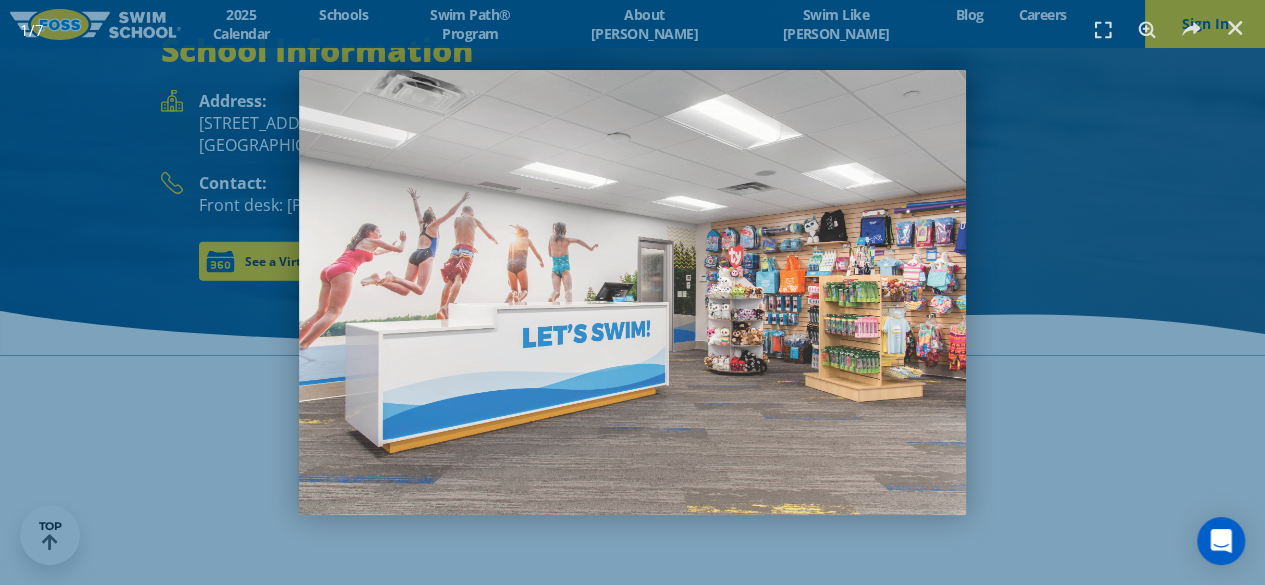 click at bounding box center (632, 292) 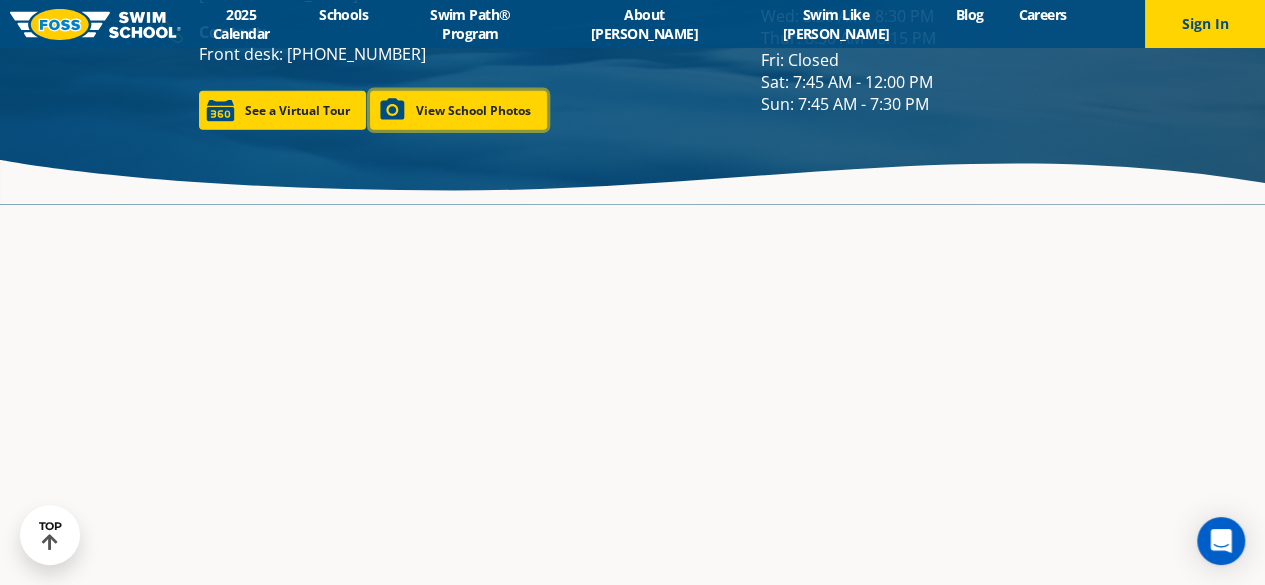 scroll, scrollTop: 3128, scrollLeft: 0, axis: vertical 